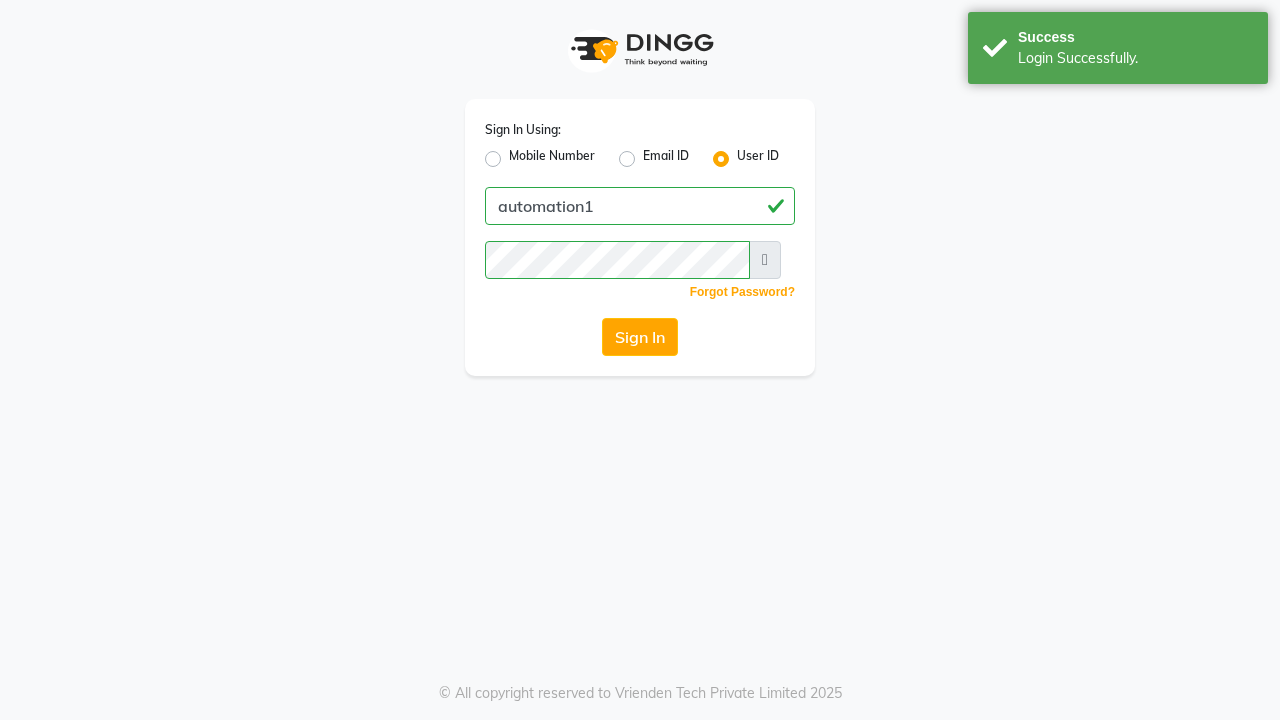 scroll, scrollTop: 0, scrollLeft: 0, axis: both 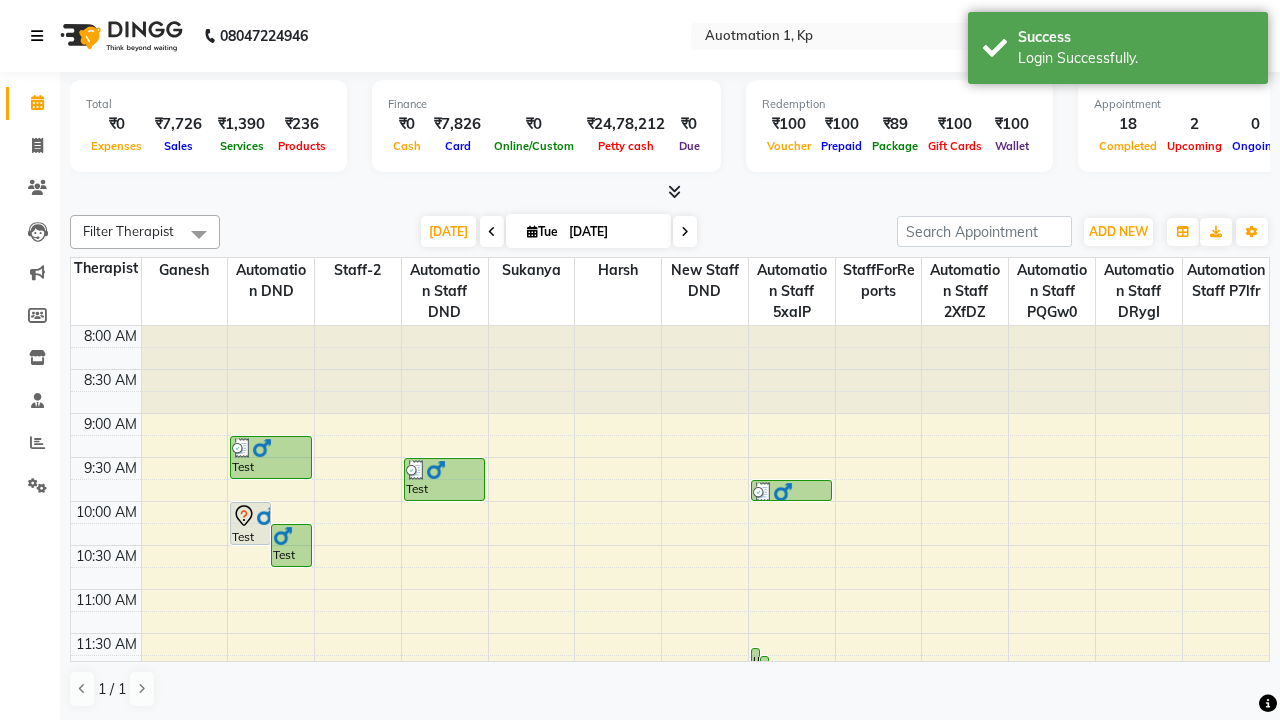 click at bounding box center [37, 36] 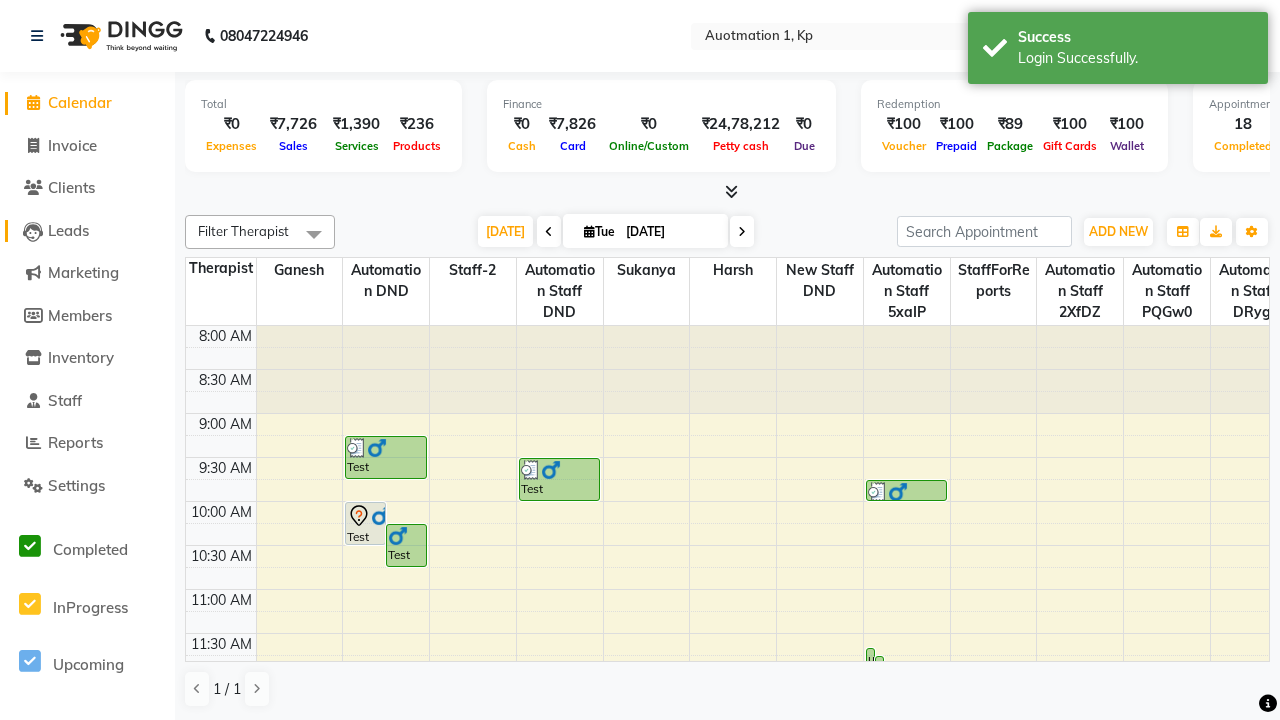 click on "Leads" 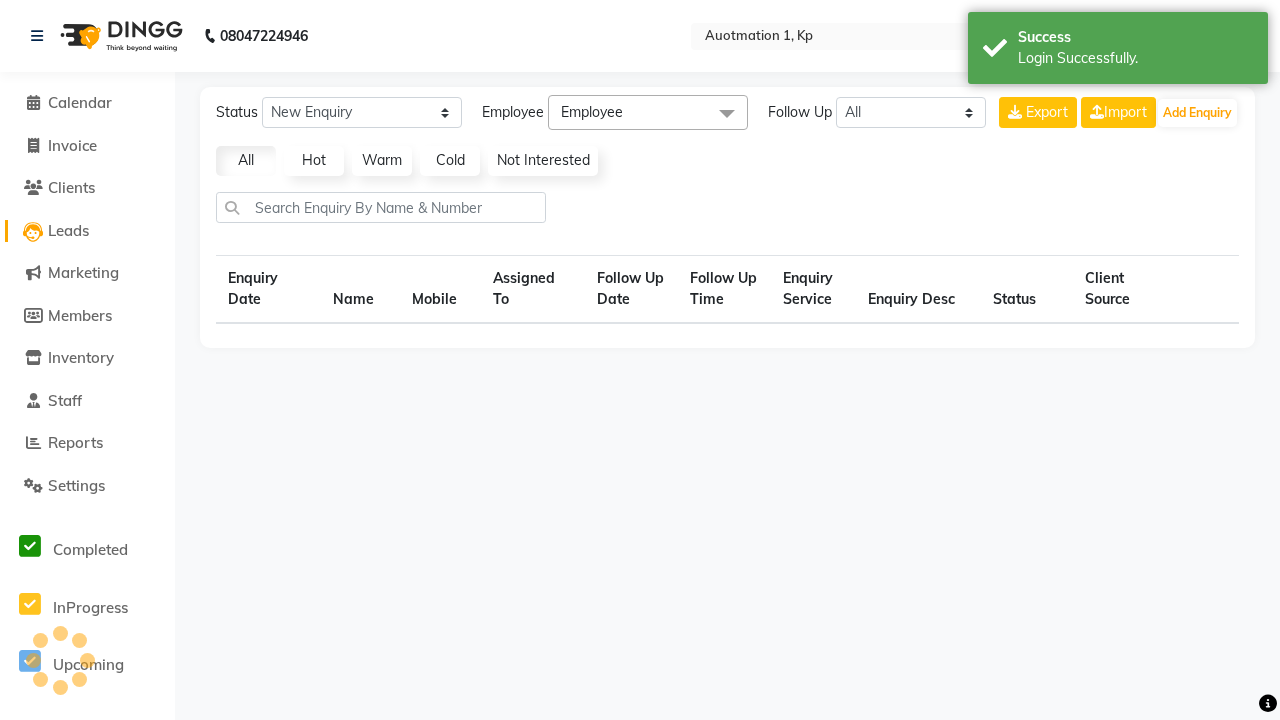 select on "10" 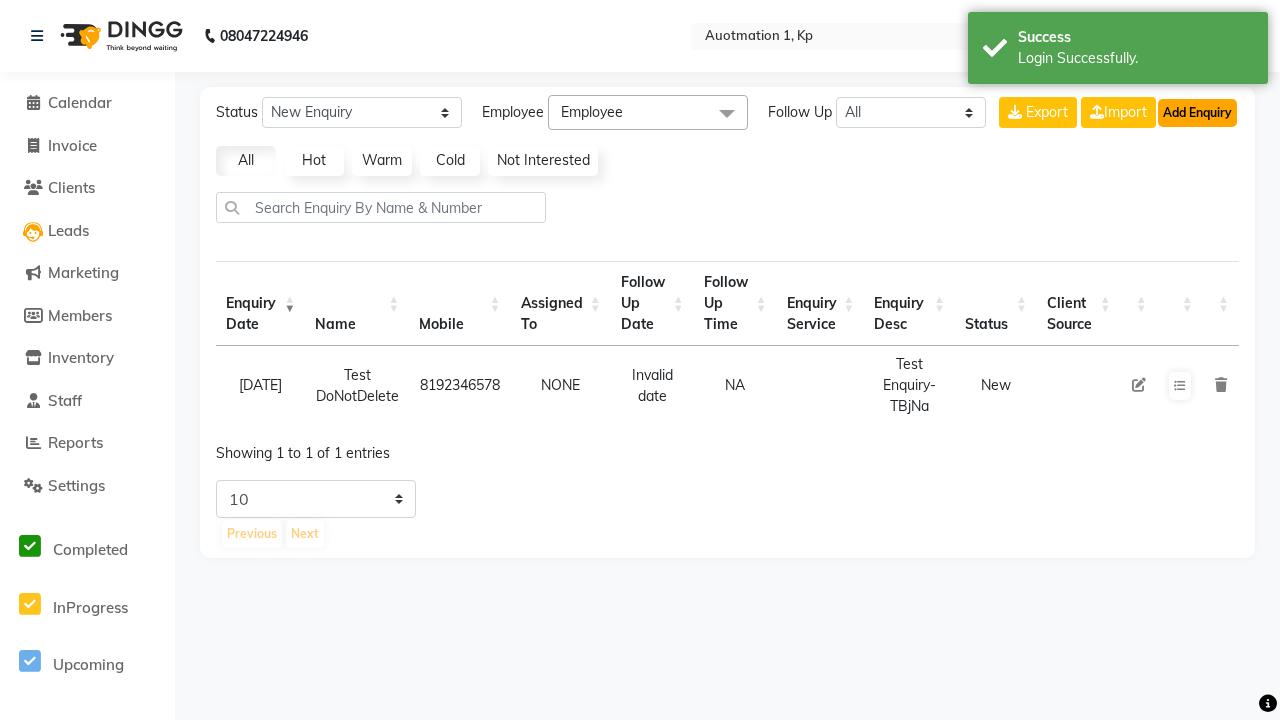 click on "Add Enquiry" 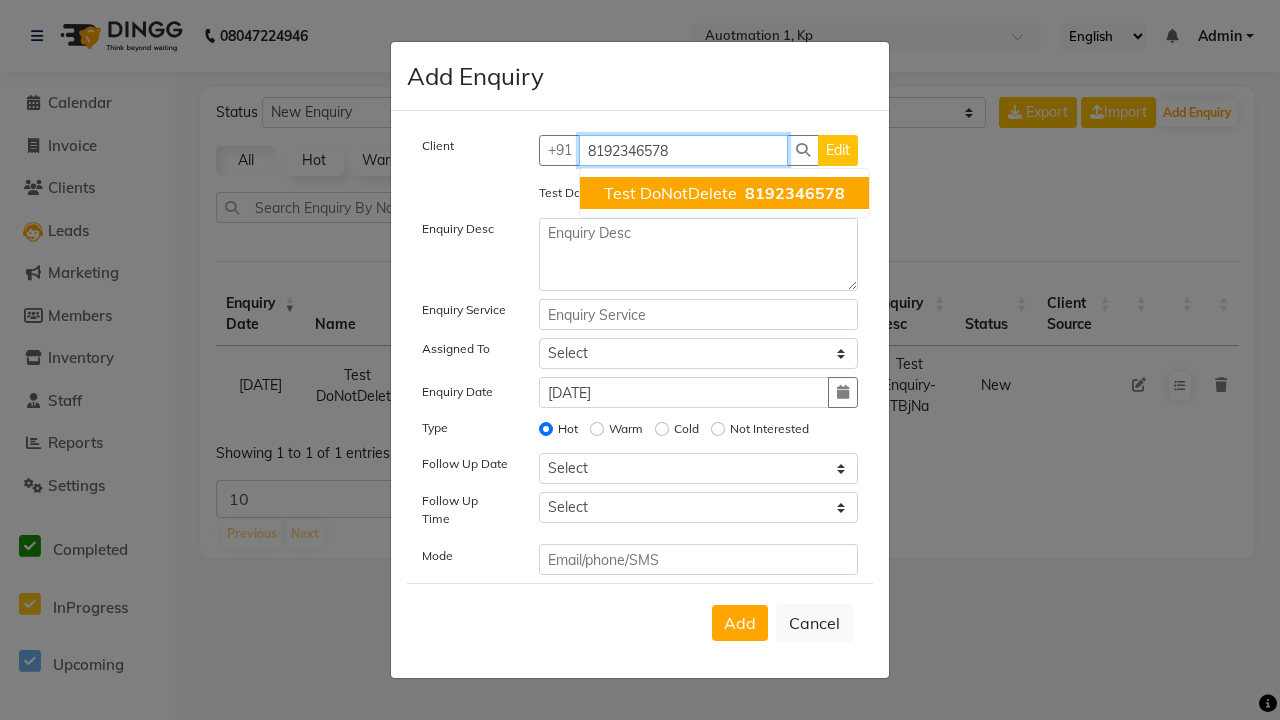 click on "Test DoNotDelete" at bounding box center [670, 193] 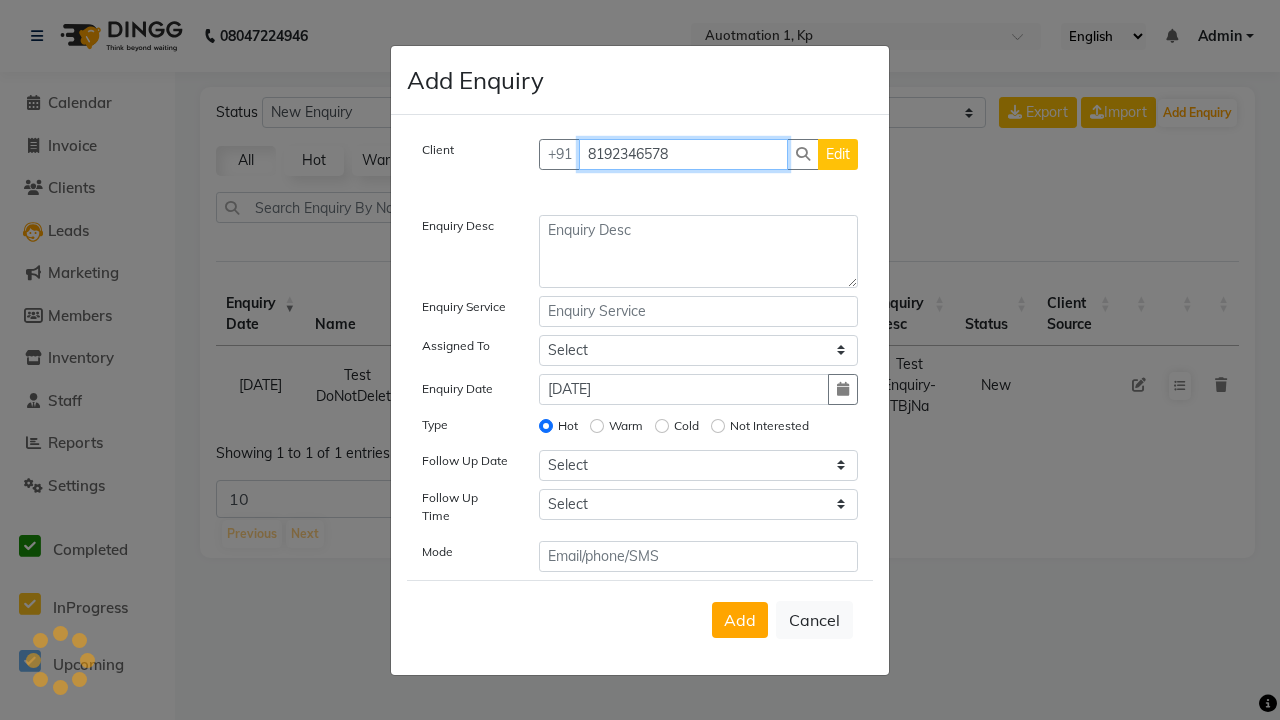 type on "8192346578" 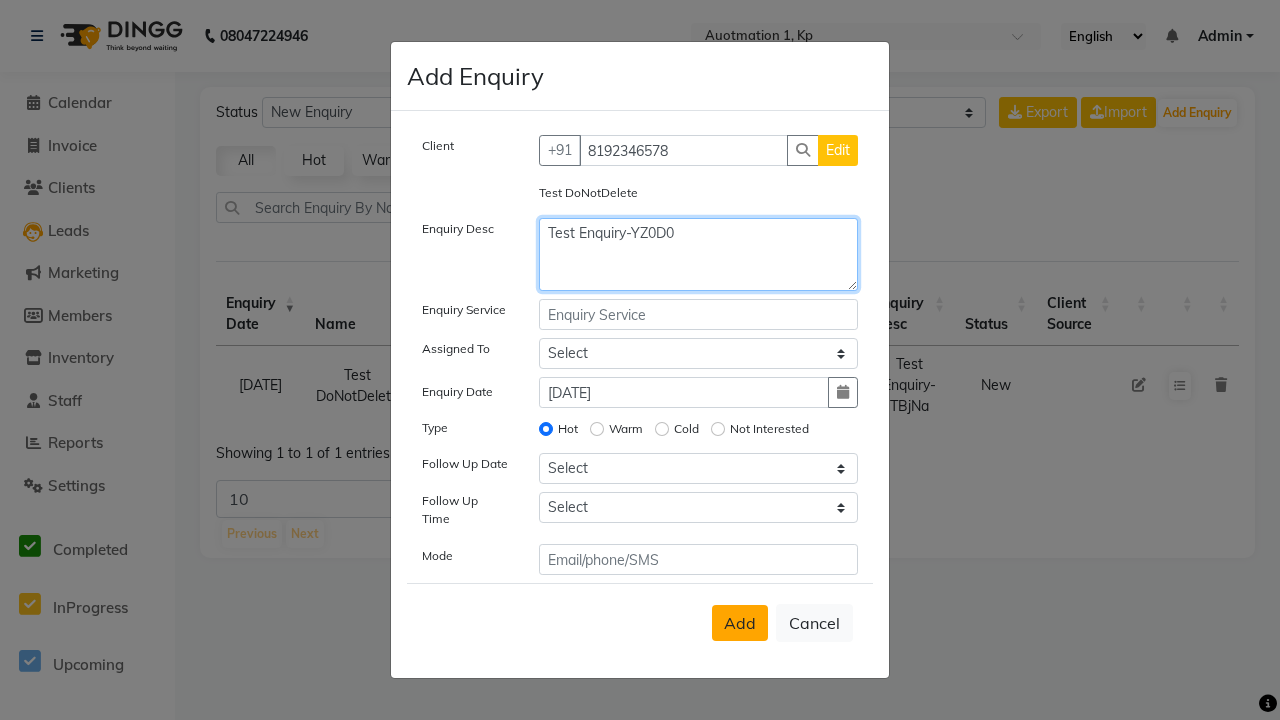 type on "Test Enquiry-YZ0D0" 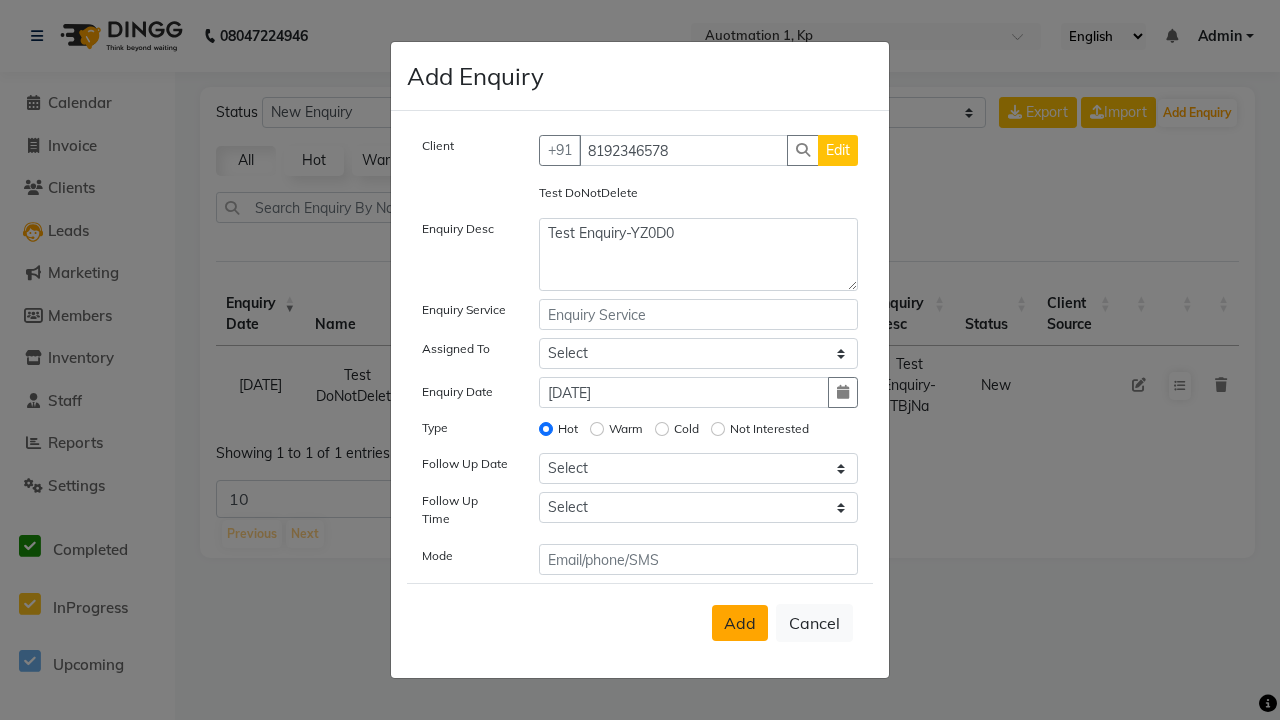 click on "Add" at bounding box center [740, 623] 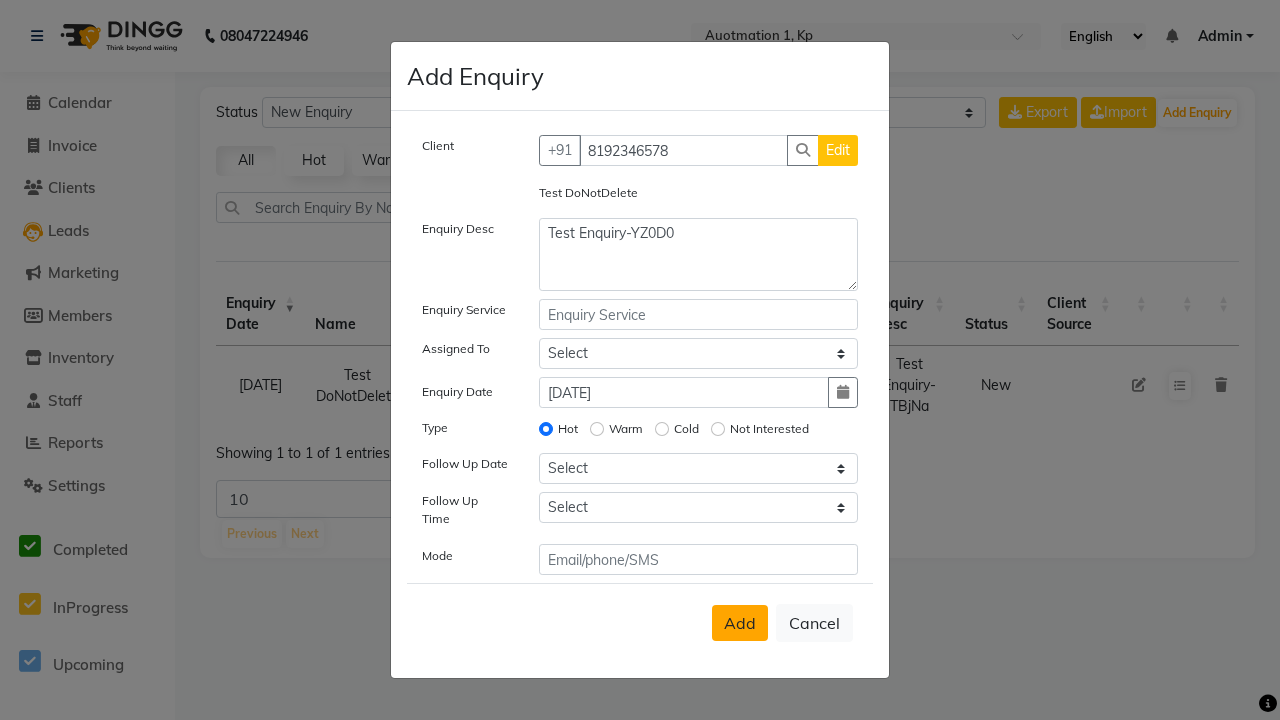 type 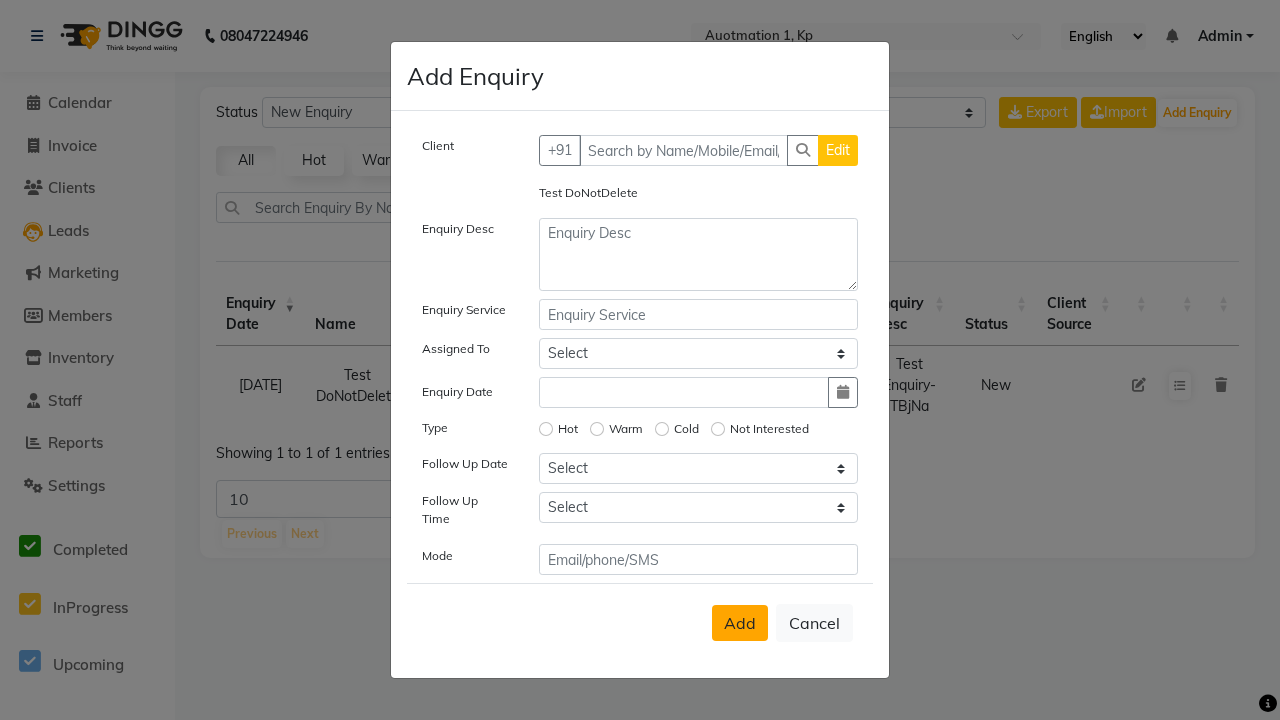 select 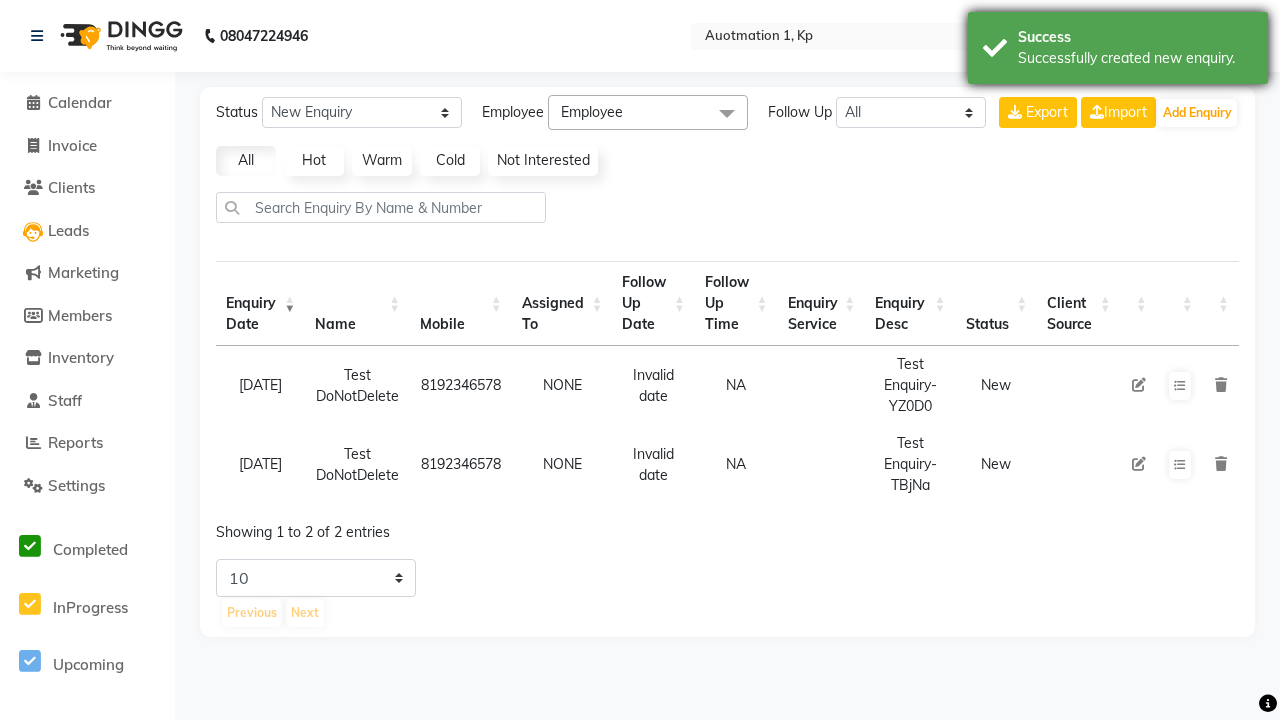 click on "Successfully created new enquiry." at bounding box center (1135, 58) 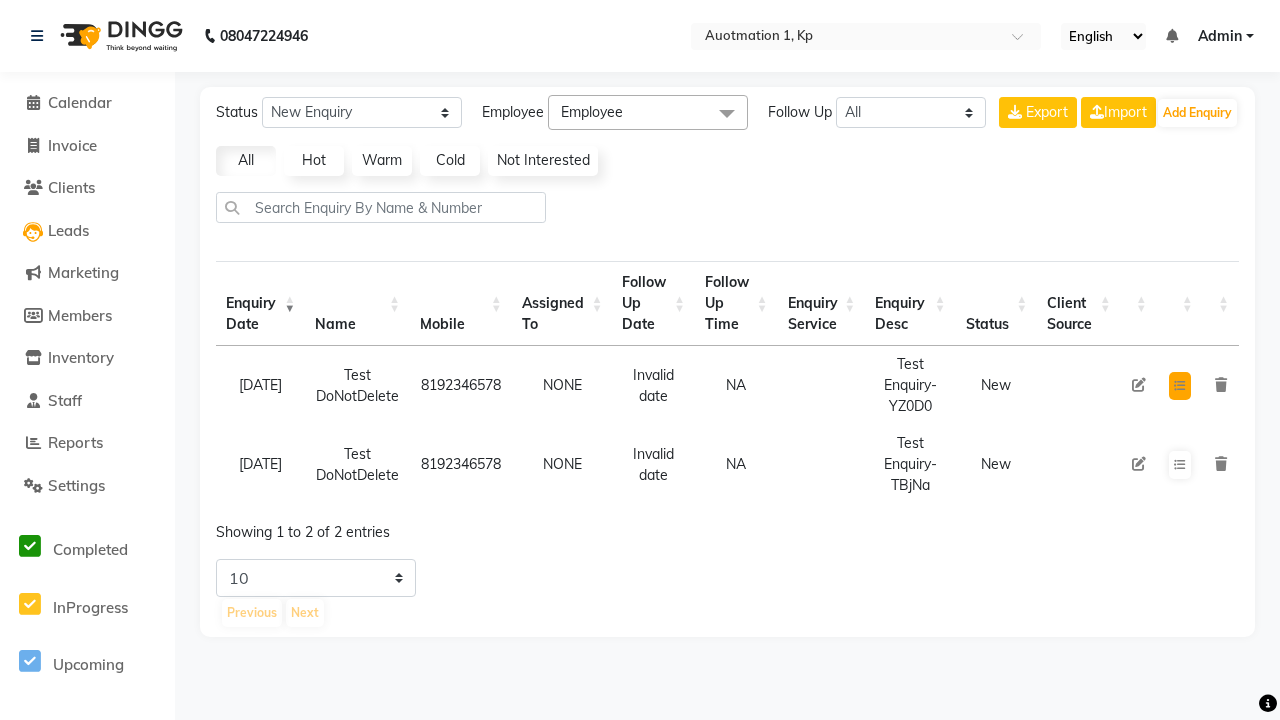 click at bounding box center (1180, 386) 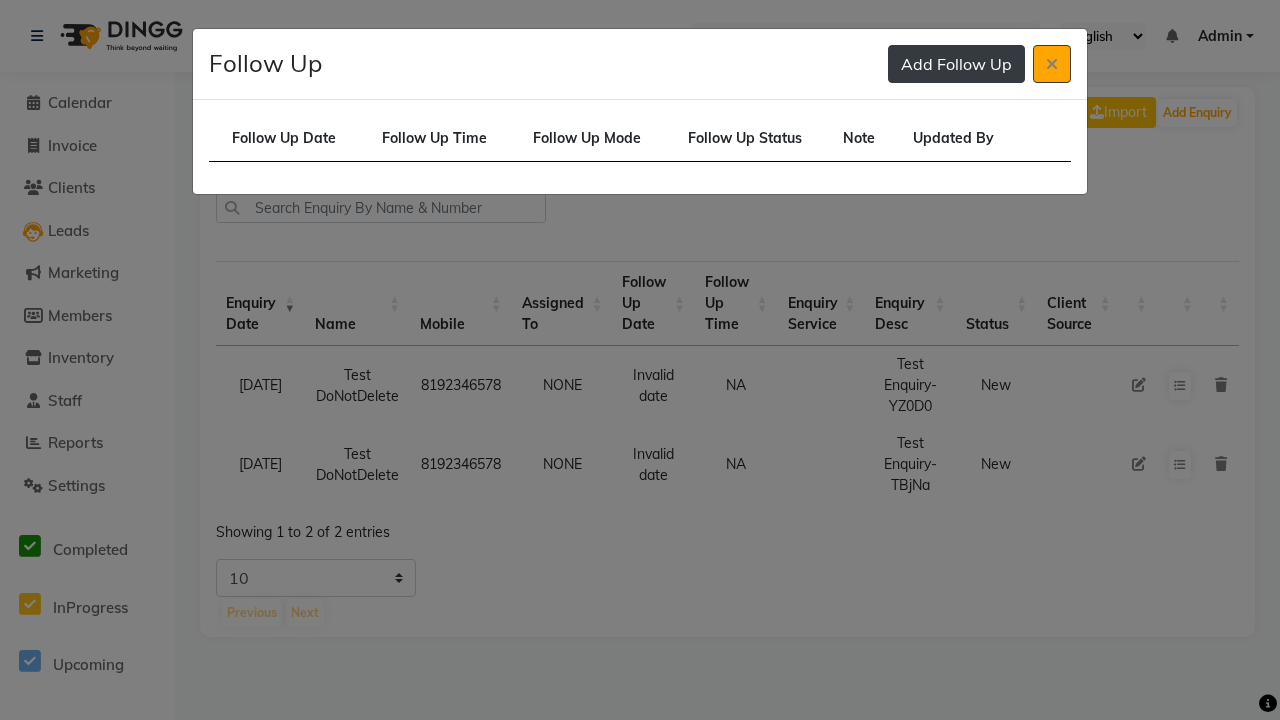 click on "Add Follow Up" 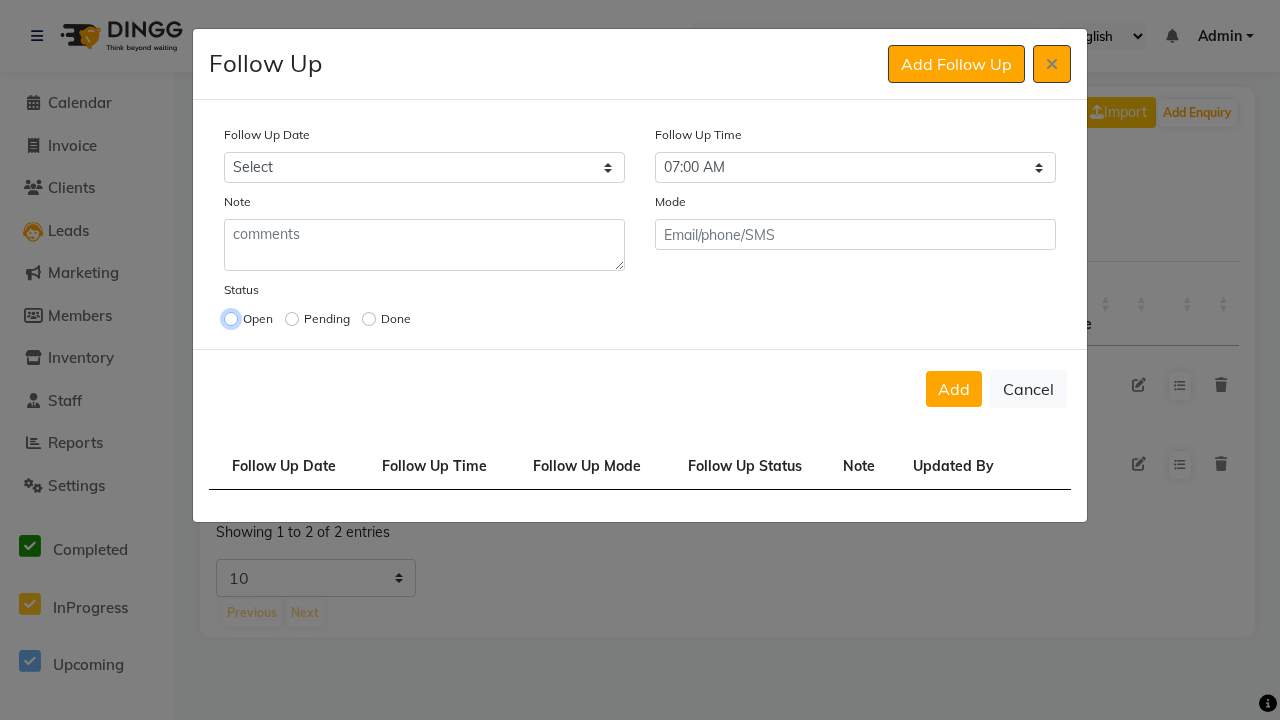 click at bounding box center [231, 319] 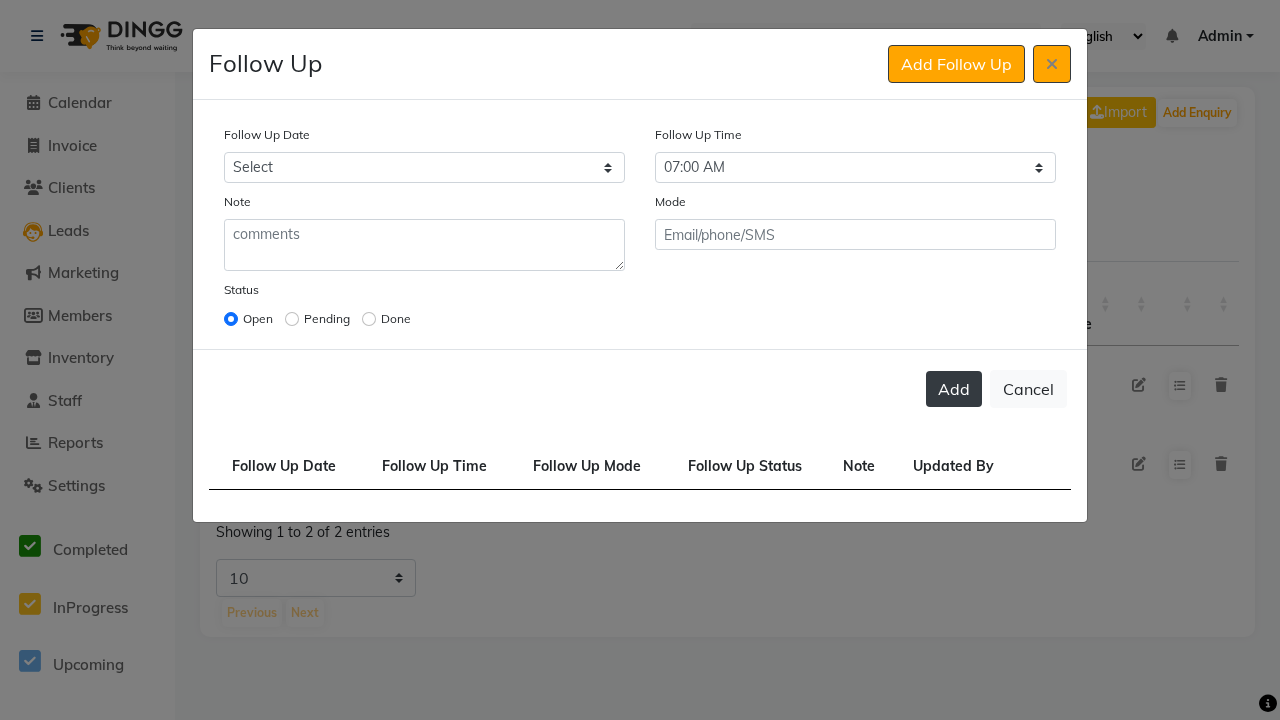 click on "Add" 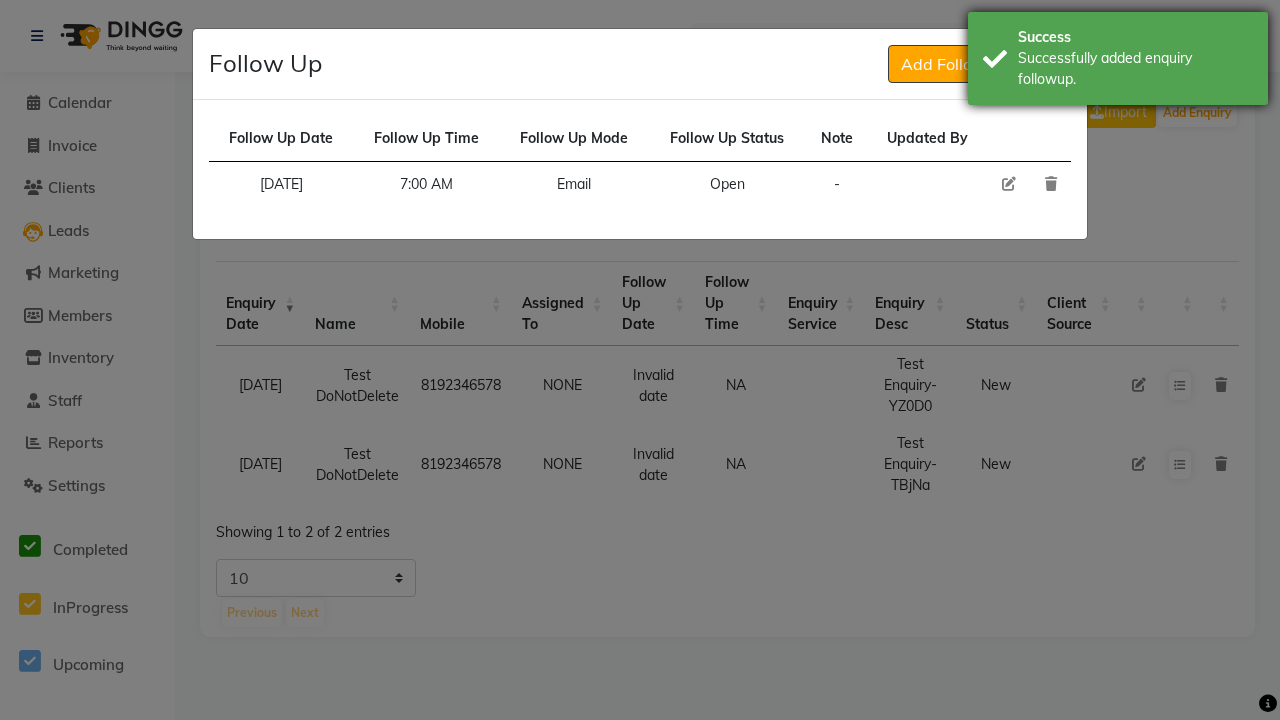 click on "Successfully added enquiry followup." at bounding box center (1135, 69) 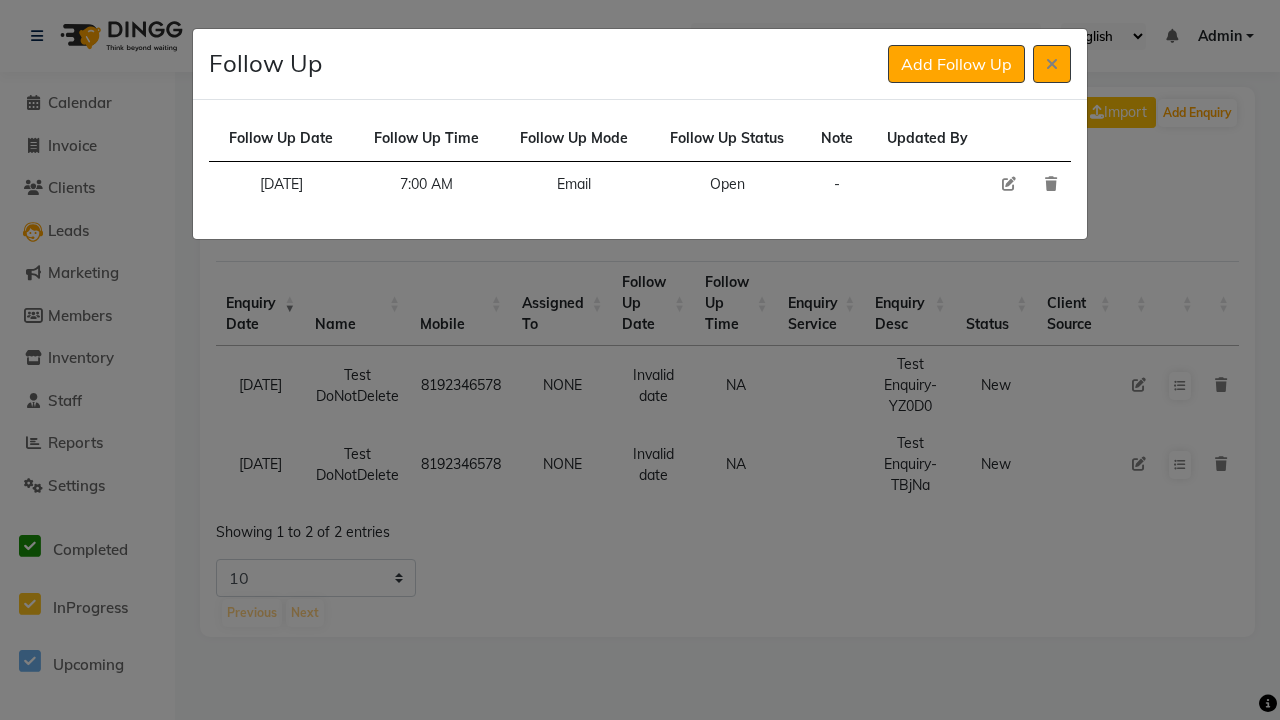 click 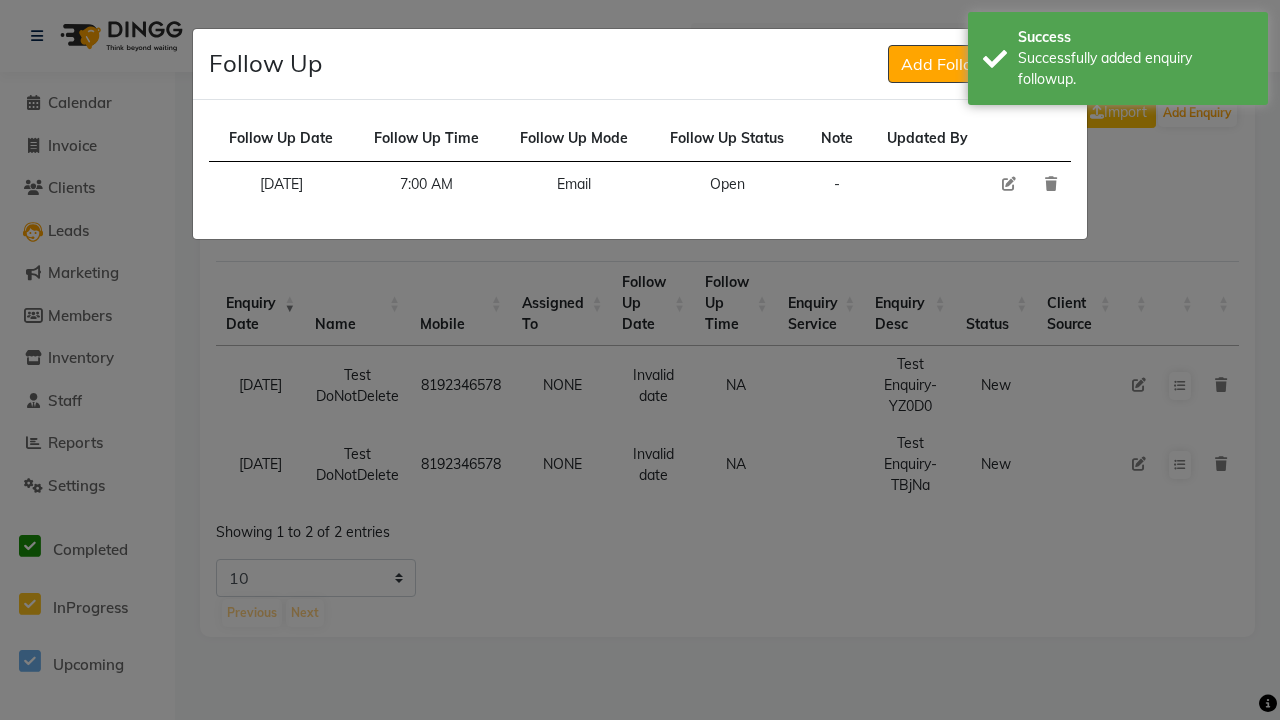 select on "[DATE]" 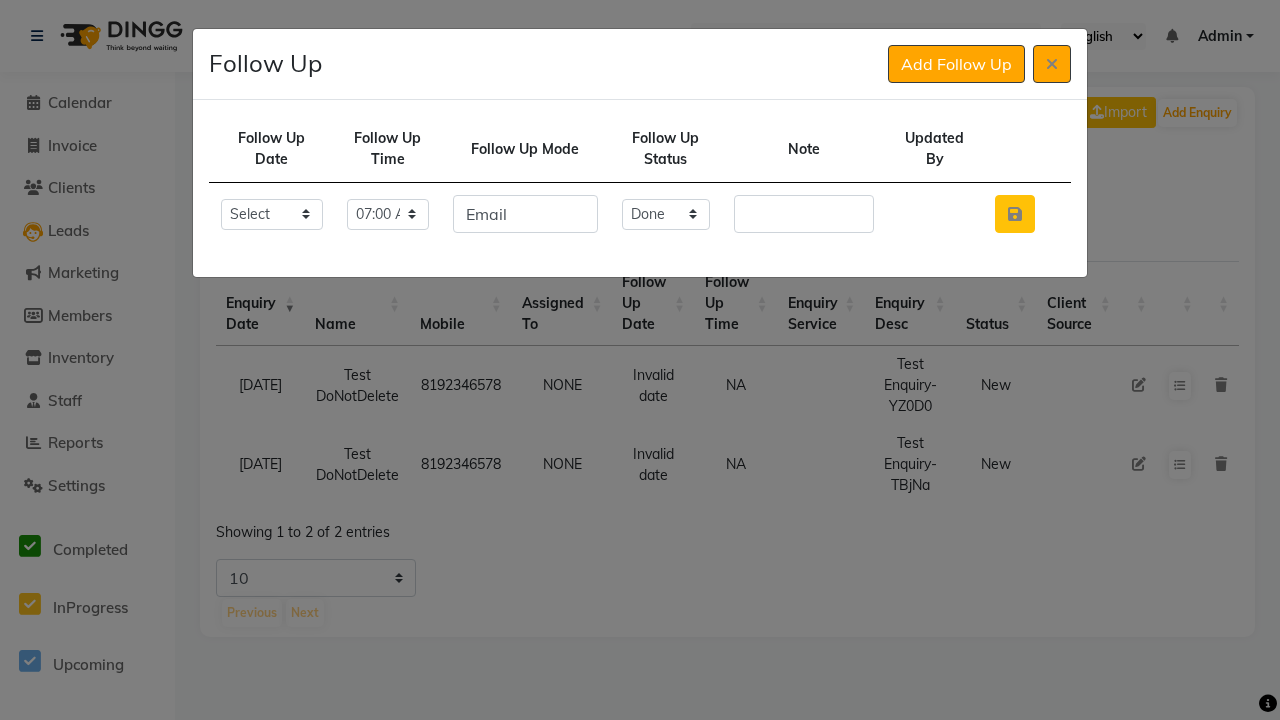 click 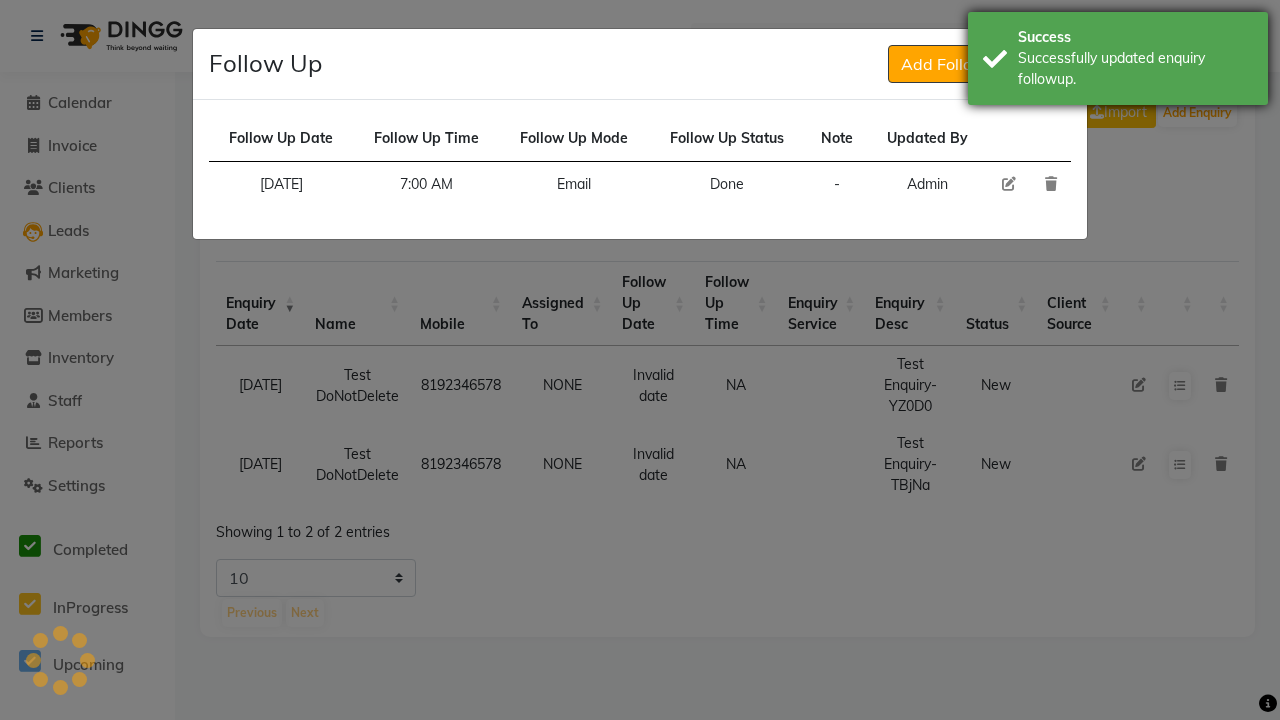 click on "Successfully updated enquiry followup." at bounding box center [1135, 69] 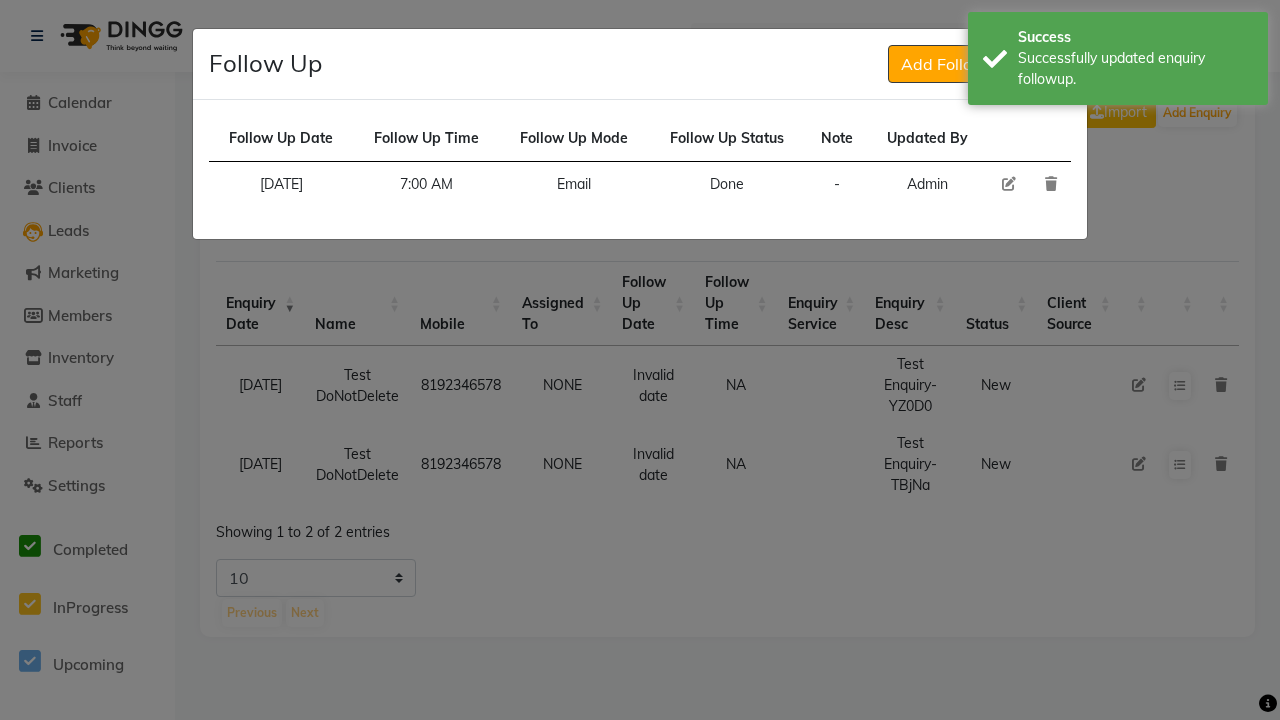 click 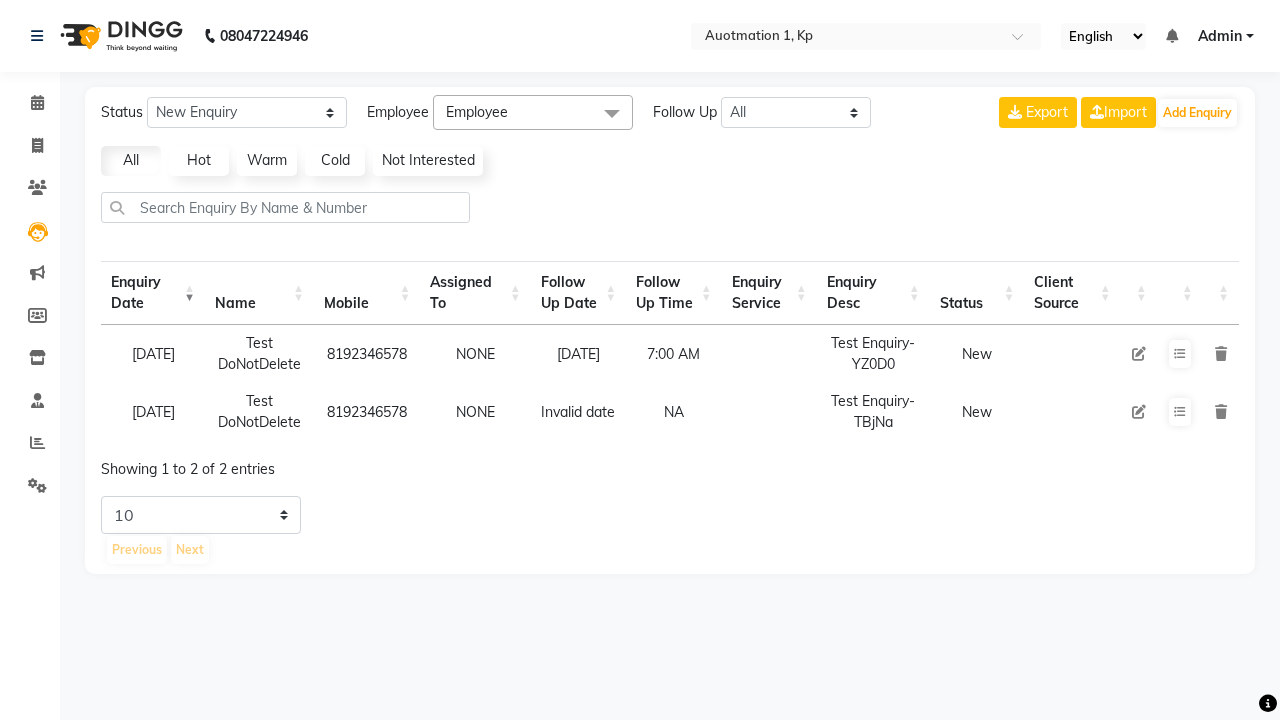select on "10" 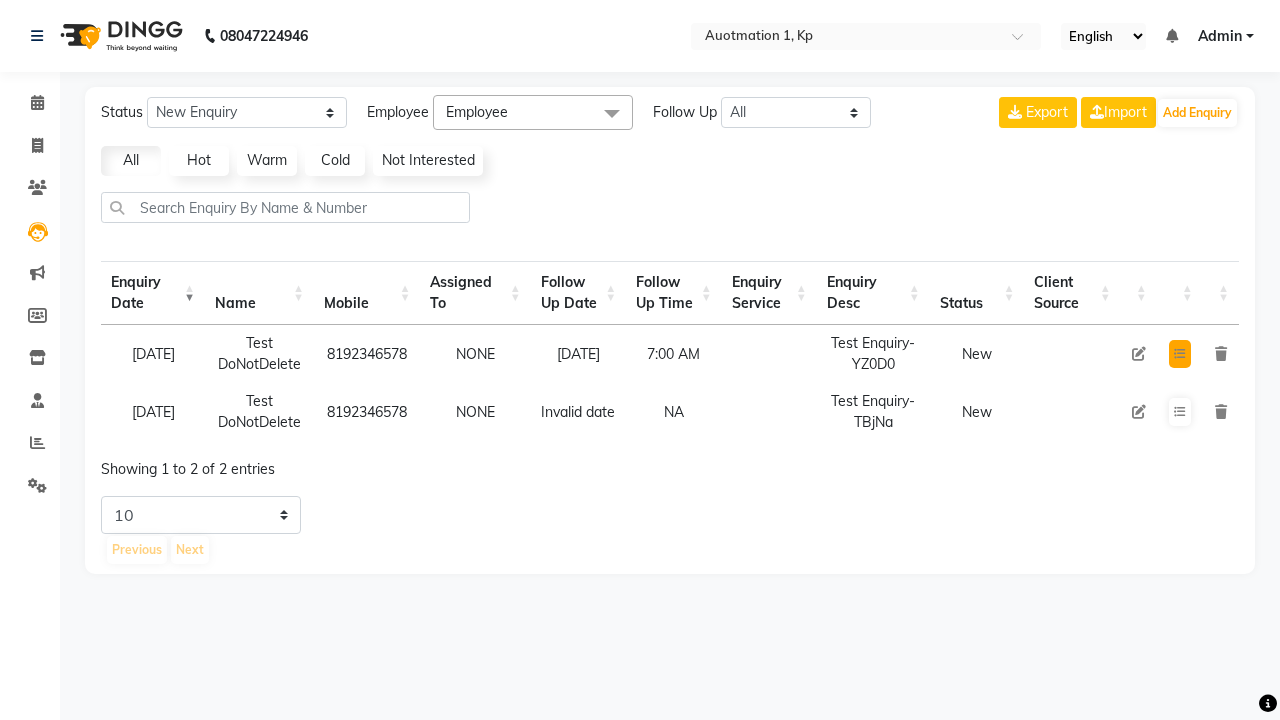 click at bounding box center (1180, 354) 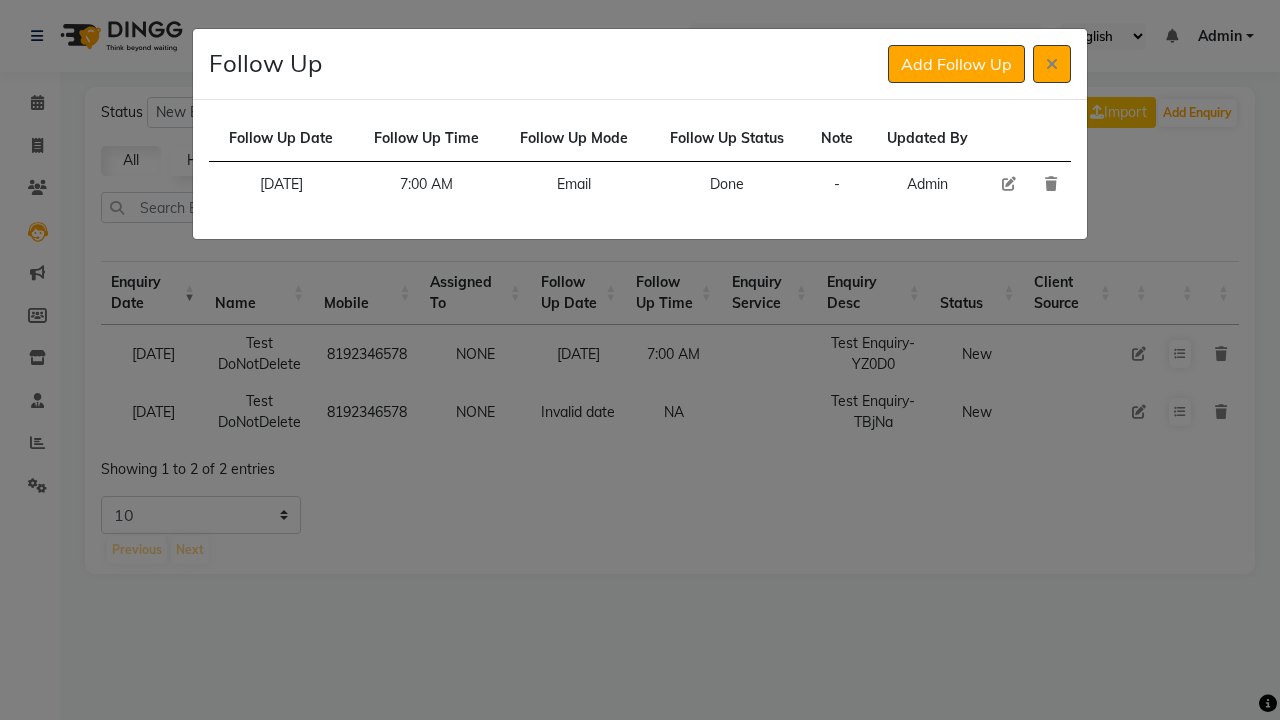 click 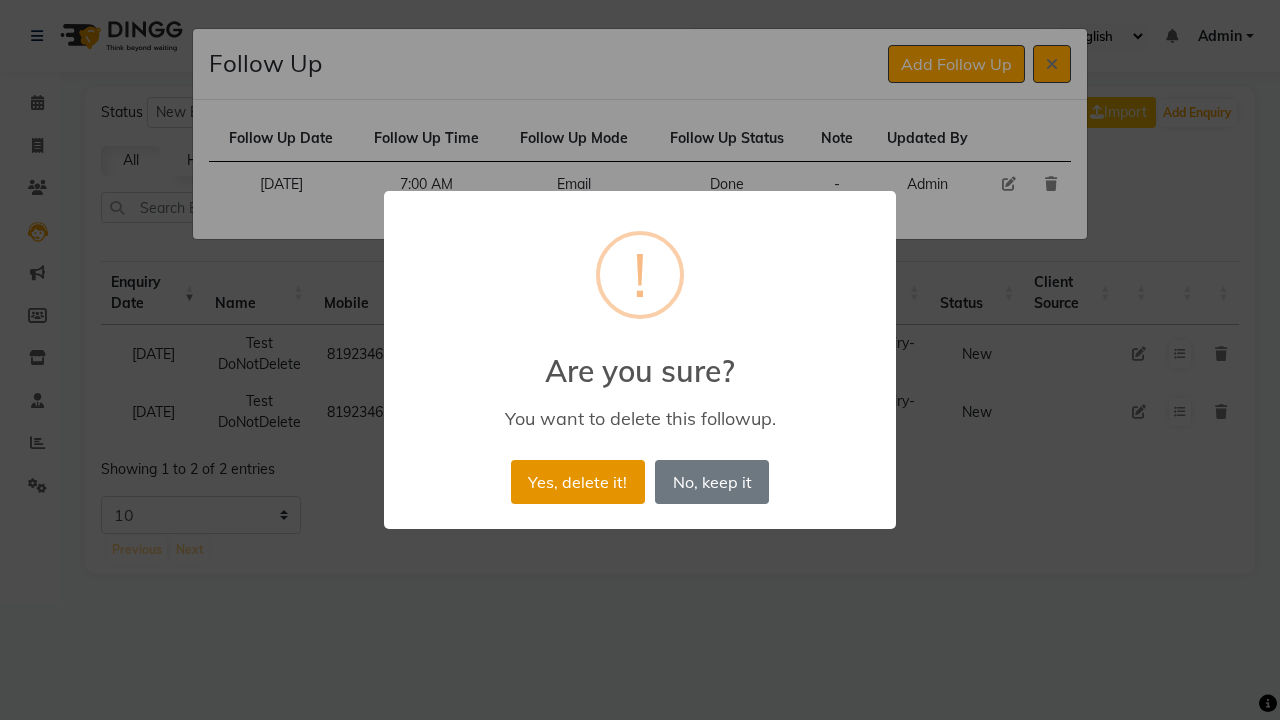 click on "Yes, delete it!" at bounding box center (578, 482) 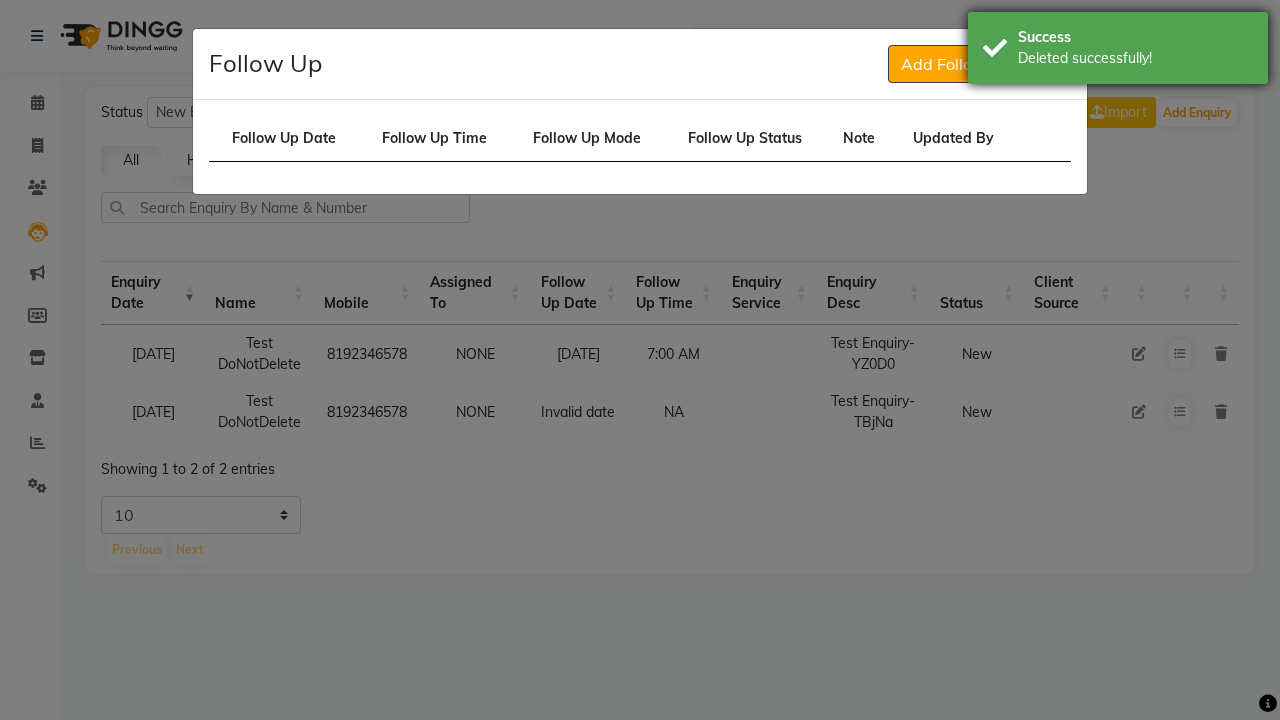 click on "Deleted successfully!" at bounding box center [1135, 58] 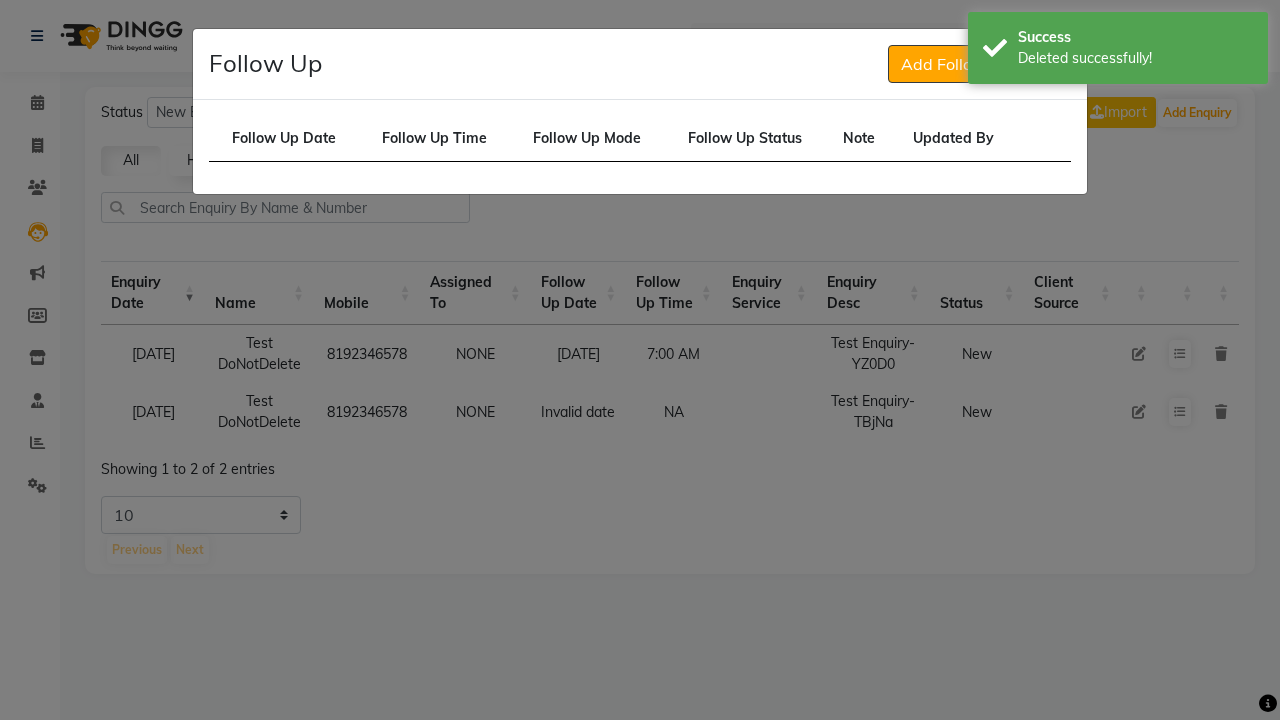 click 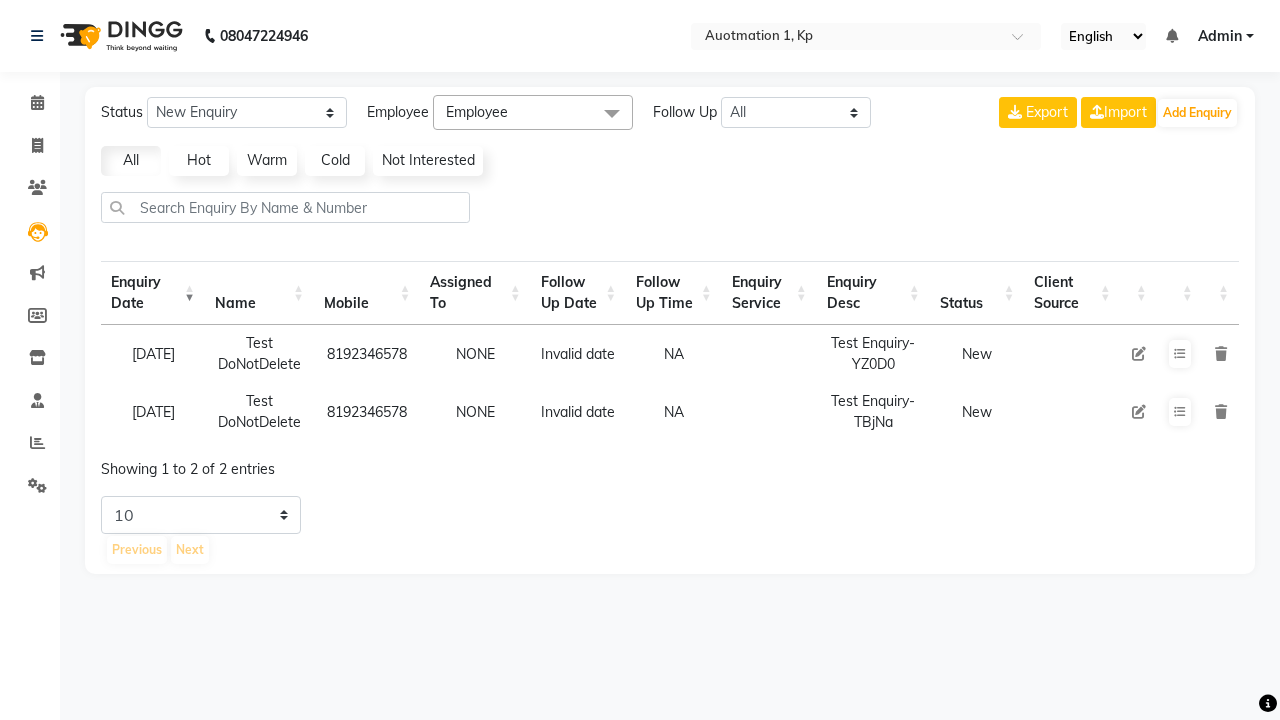 select on "10" 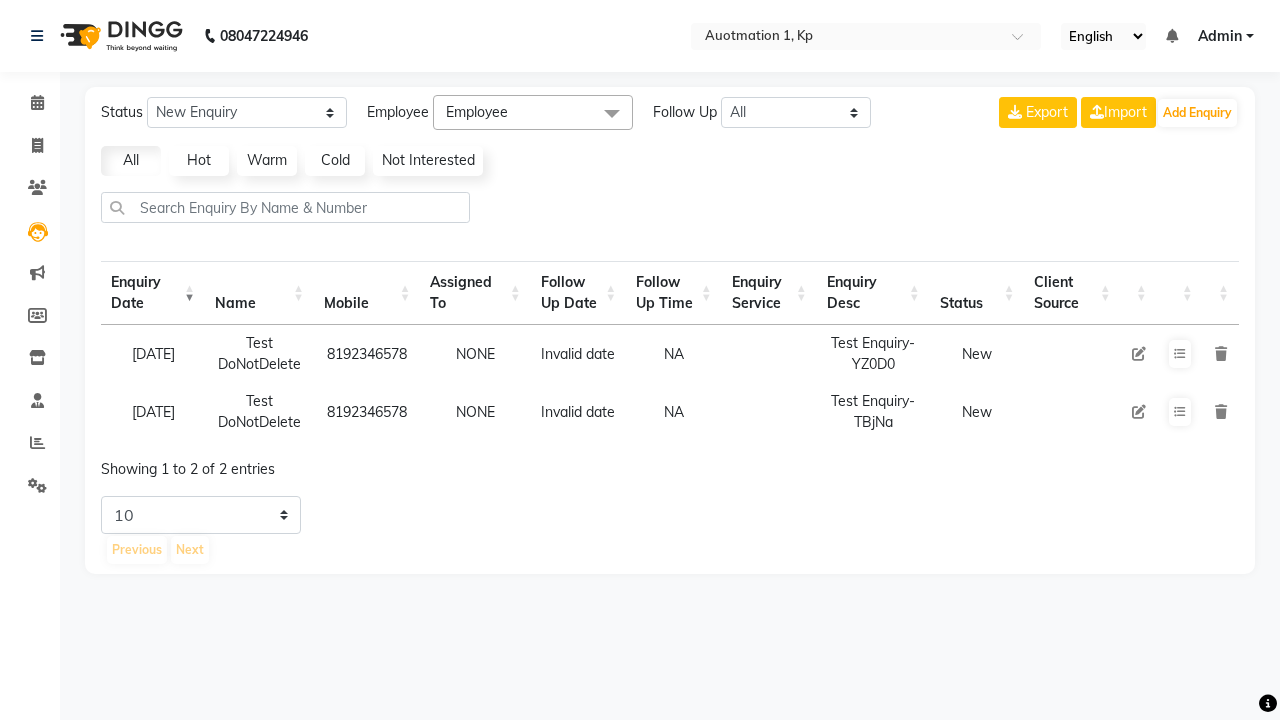 click at bounding box center (1221, 354) 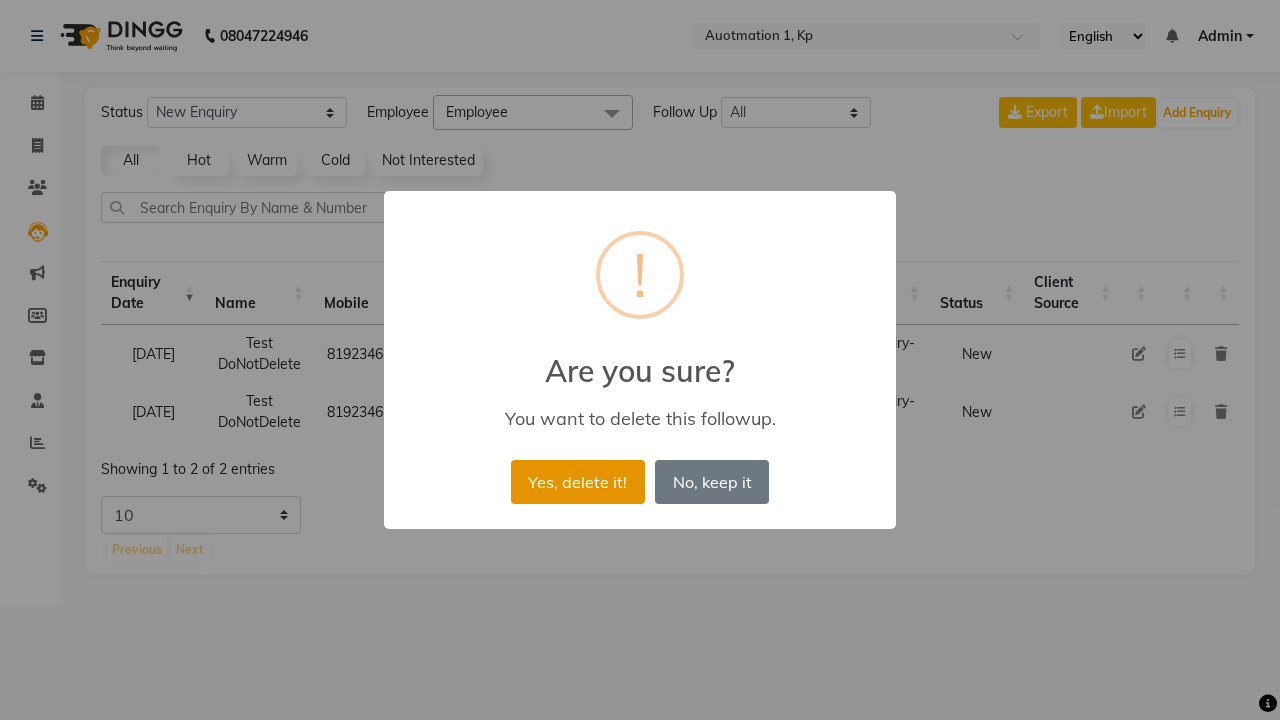 click on "Yes, delete it!" at bounding box center (578, 482) 